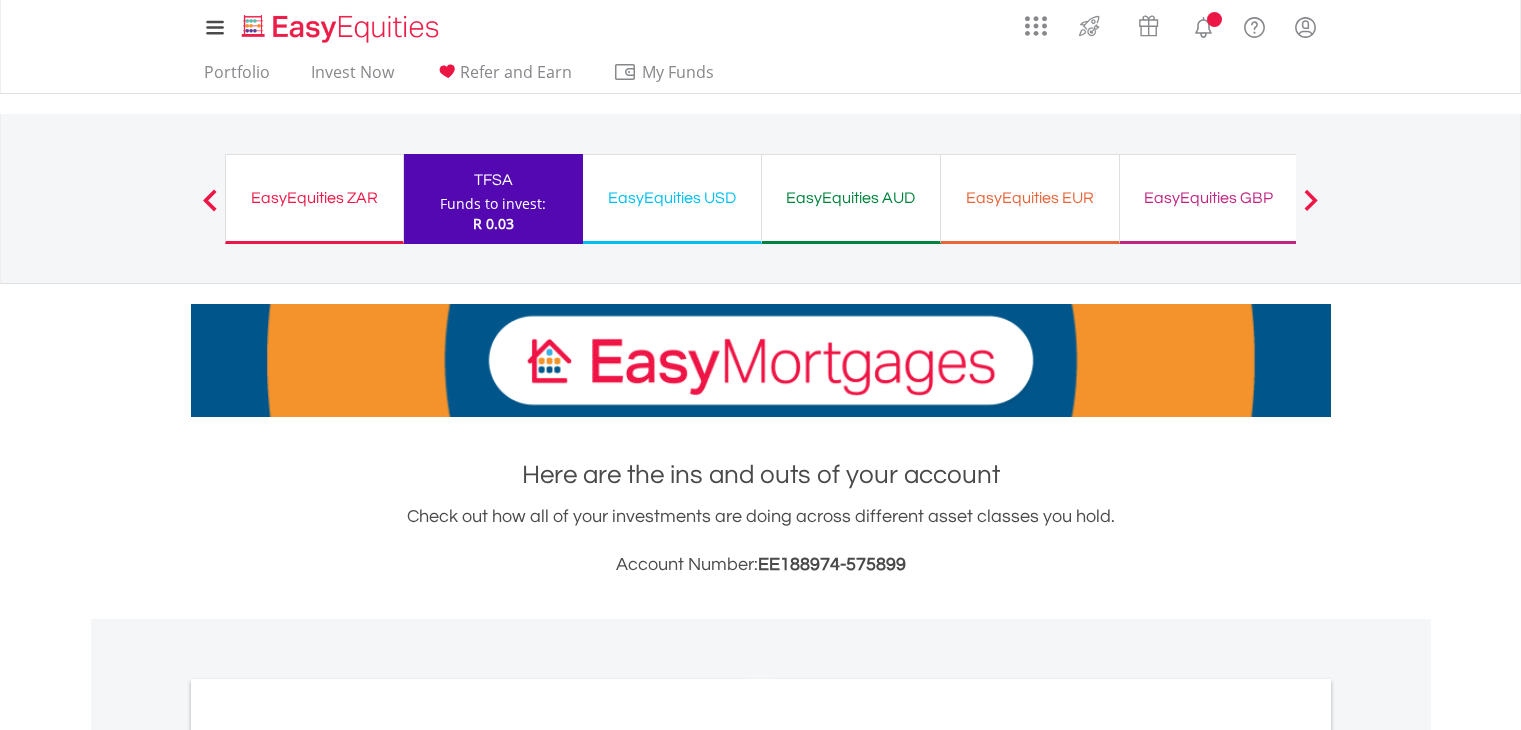scroll, scrollTop: 0, scrollLeft: 0, axis: both 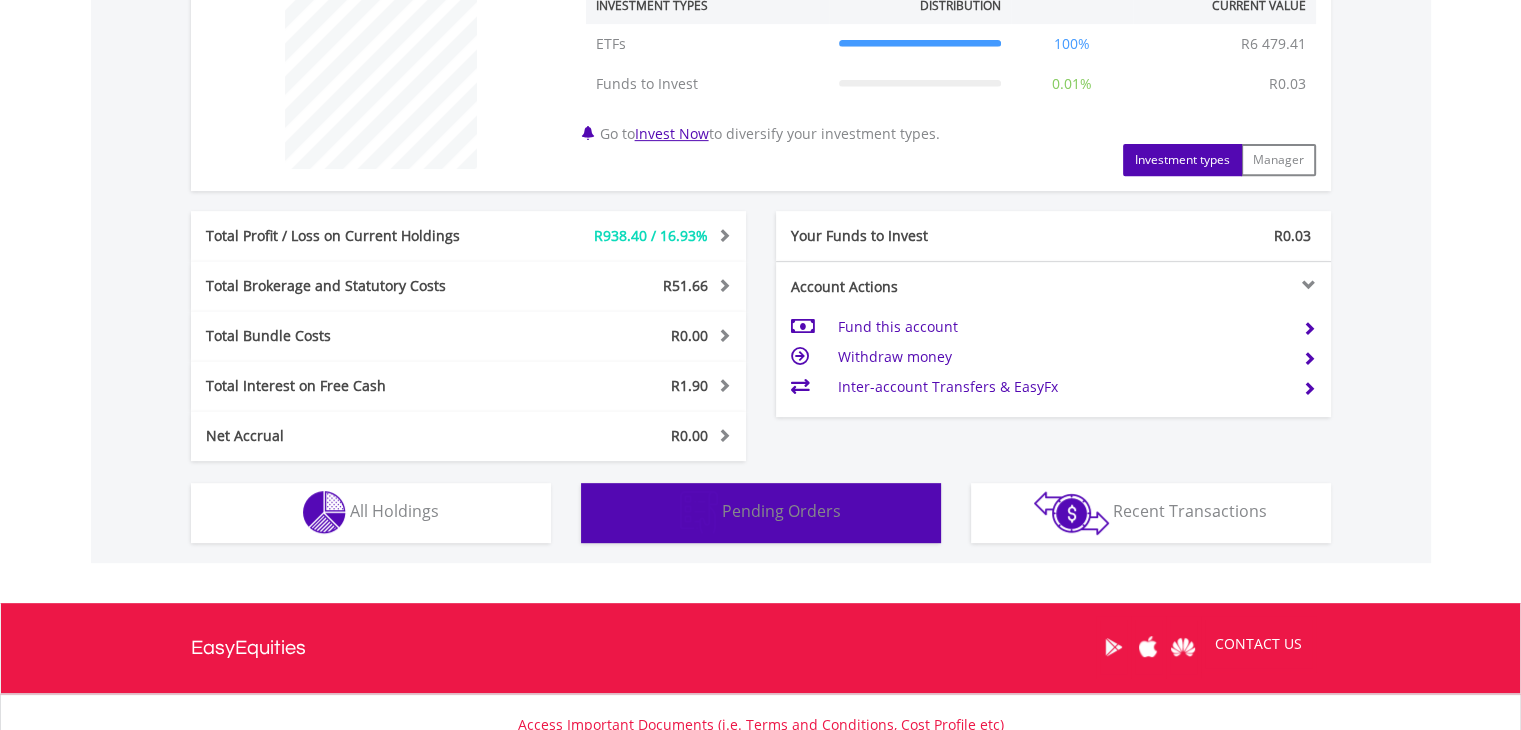 click on "Pending Orders" at bounding box center (781, 511) 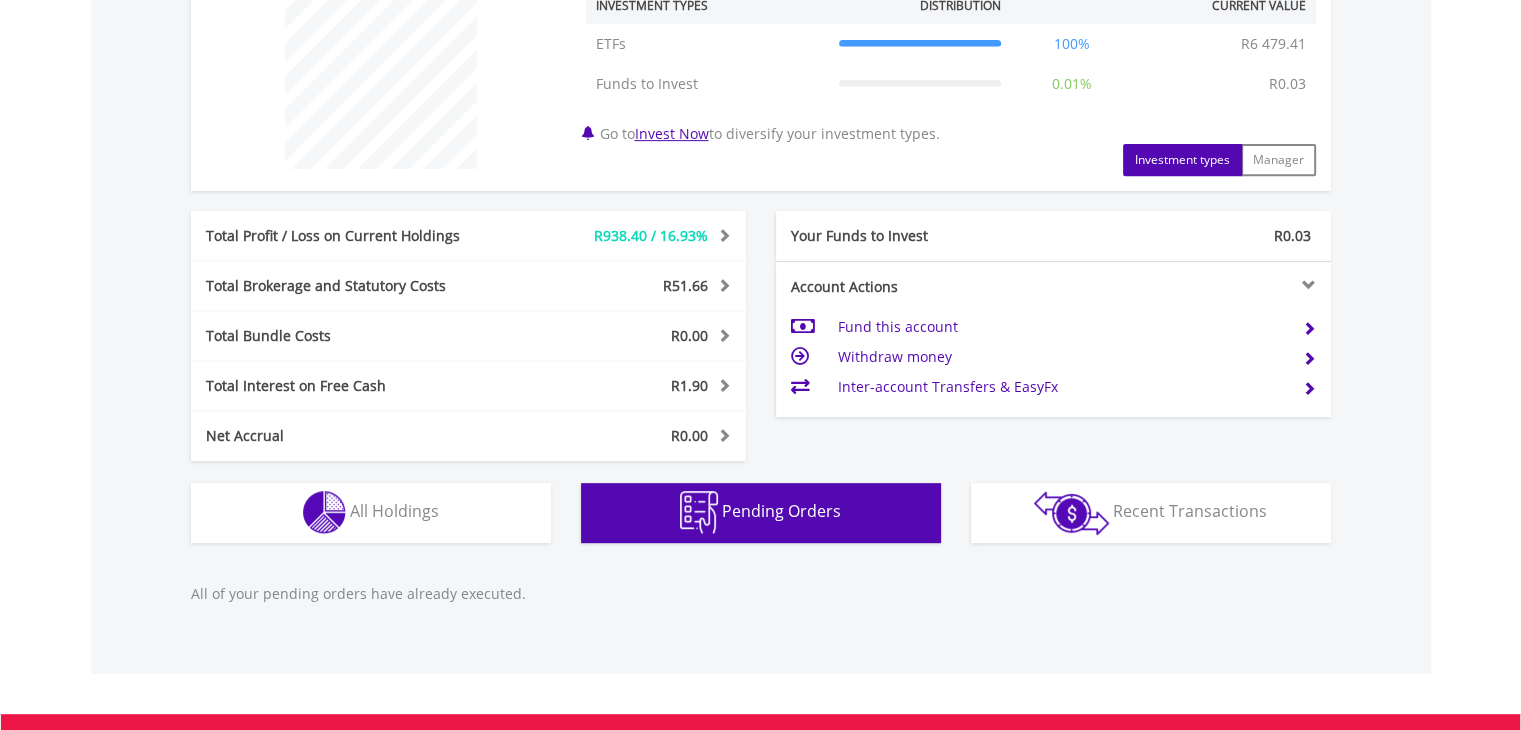 scroll, scrollTop: 1071, scrollLeft: 0, axis: vertical 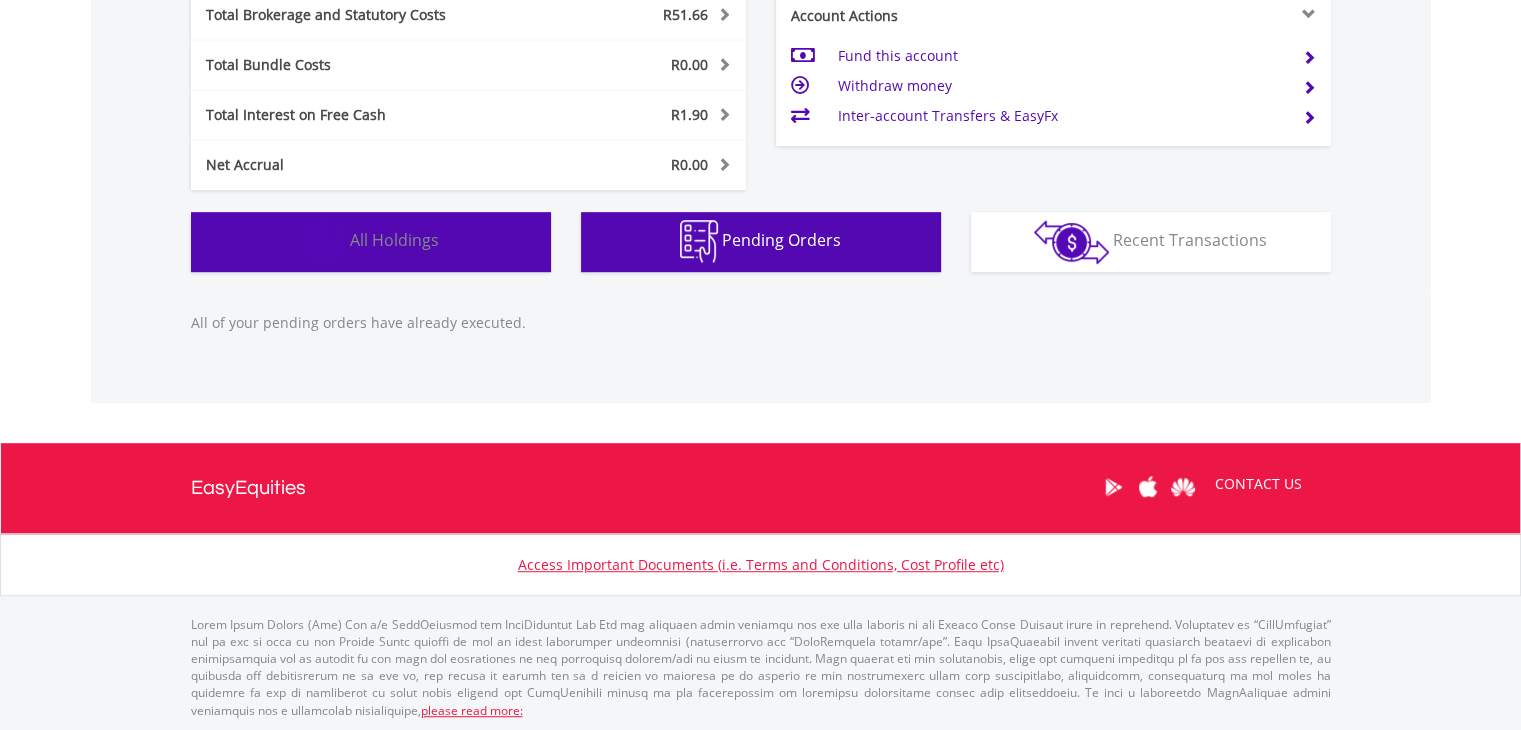 click on "Holdings
All Holdings" at bounding box center (371, 242) 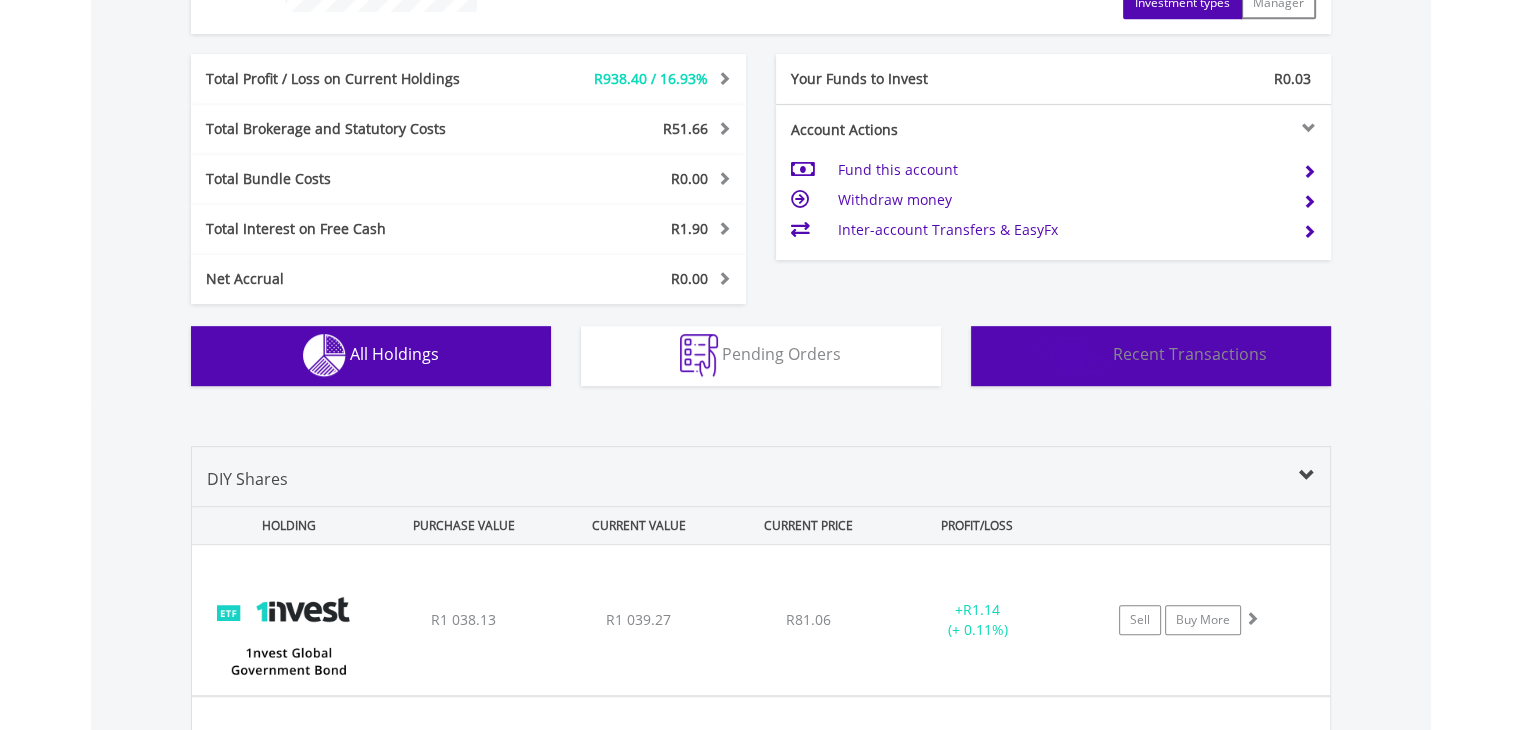 click on "Recent Transactions" at bounding box center (1190, 354) 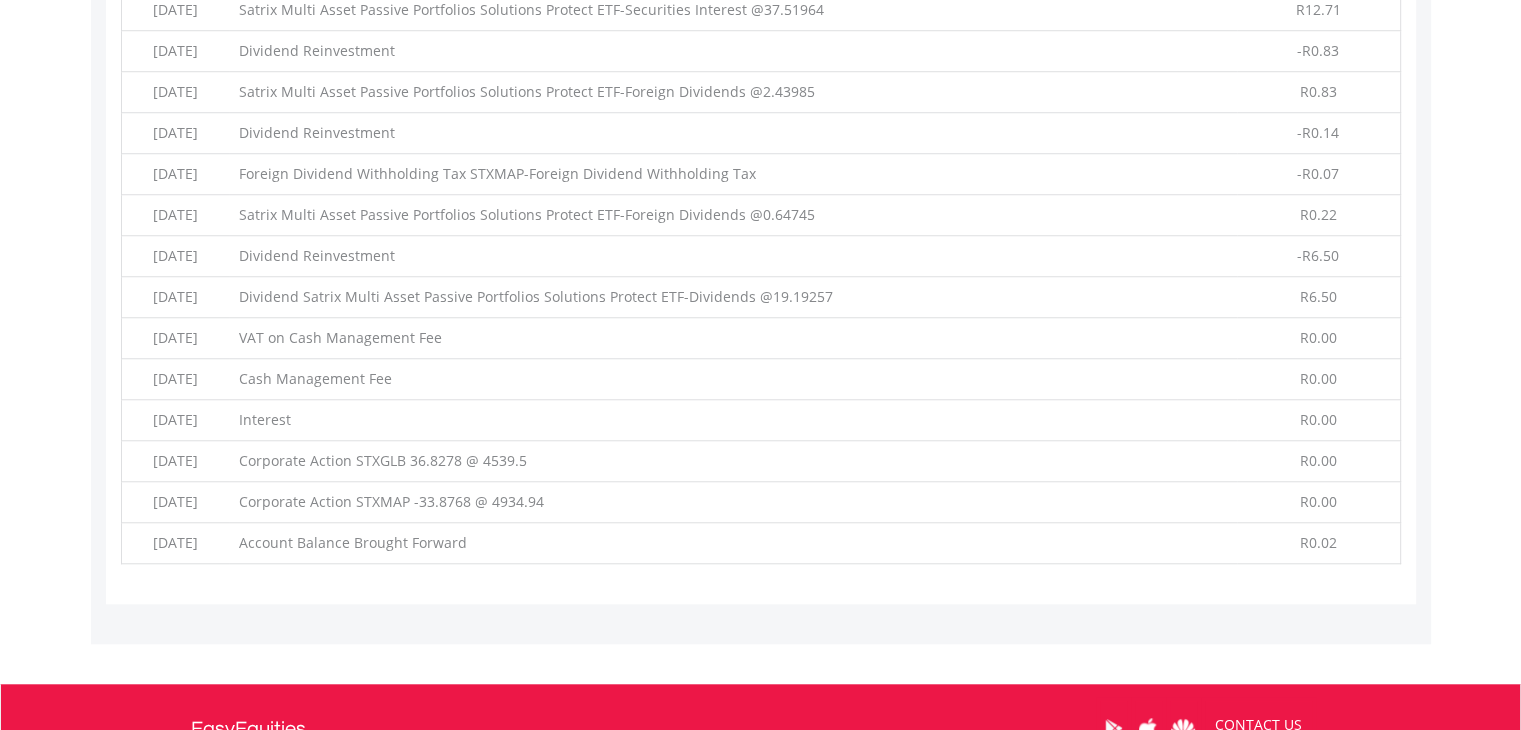 scroll, scrollTop: 1861, scrollLeft: 0, axis: vertical 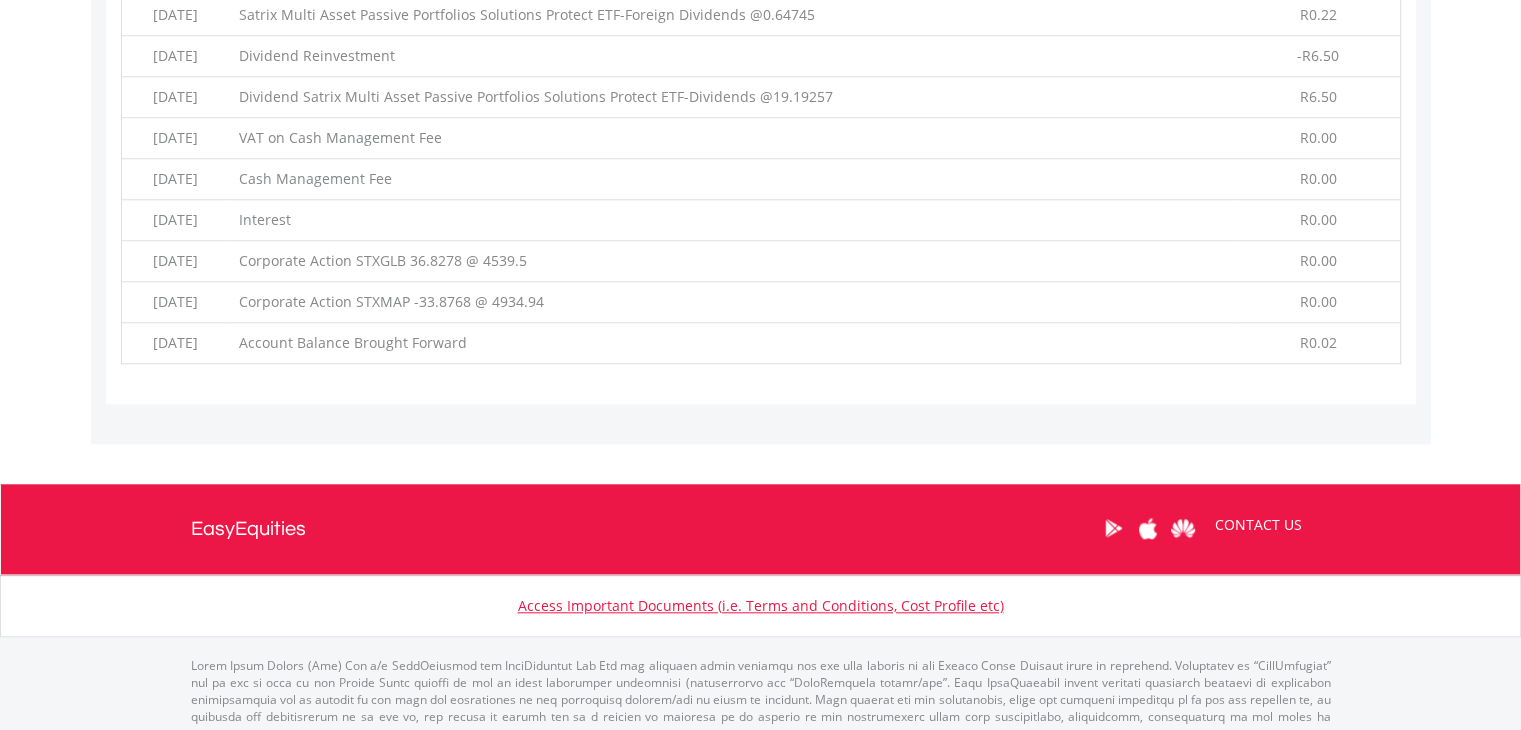 drag, startPoint x: 508, startPoint y: 349, endPoint x: 477, endPoint y: 341, distance: 32.01562 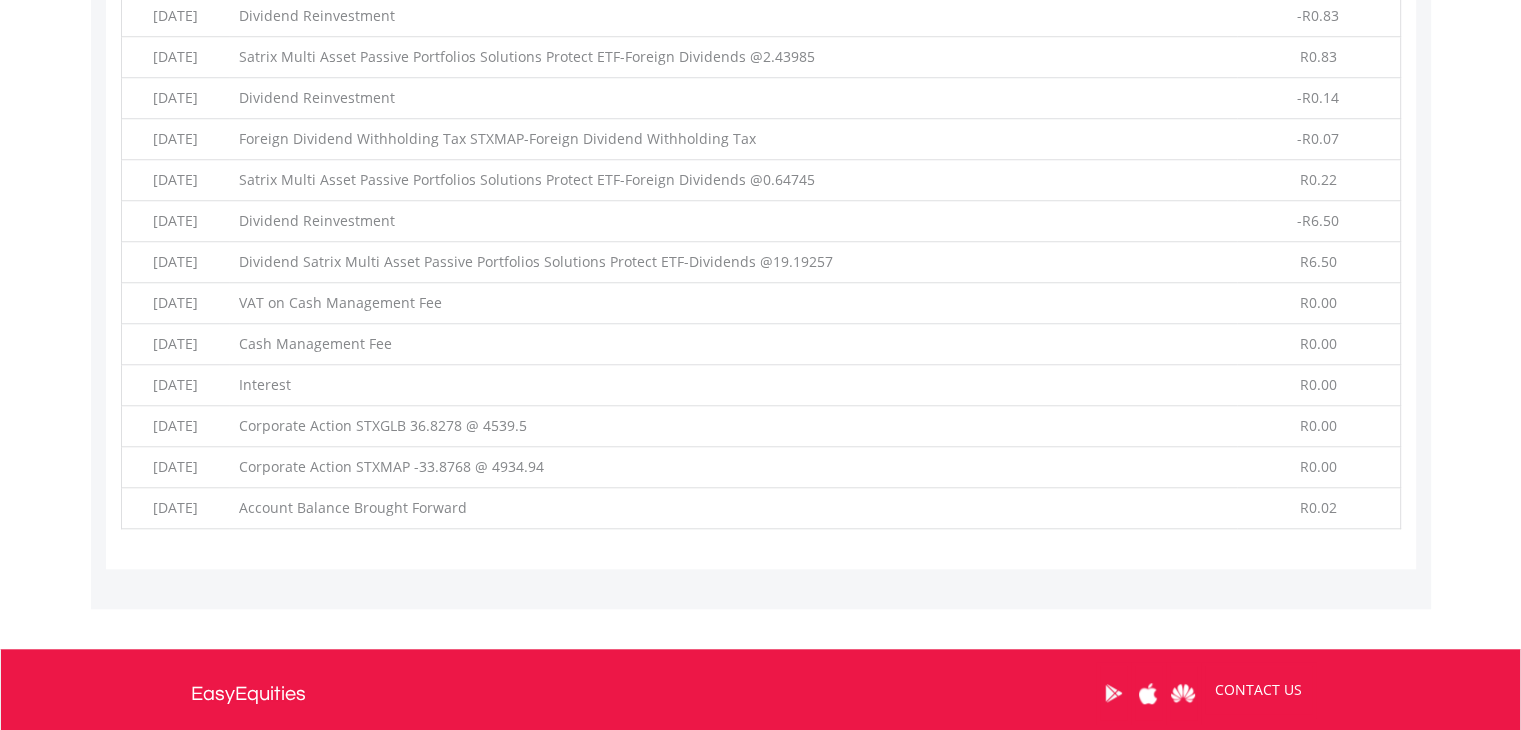 scroll, scrollTop: 1661, scrollLeft: 0, axis: vertical 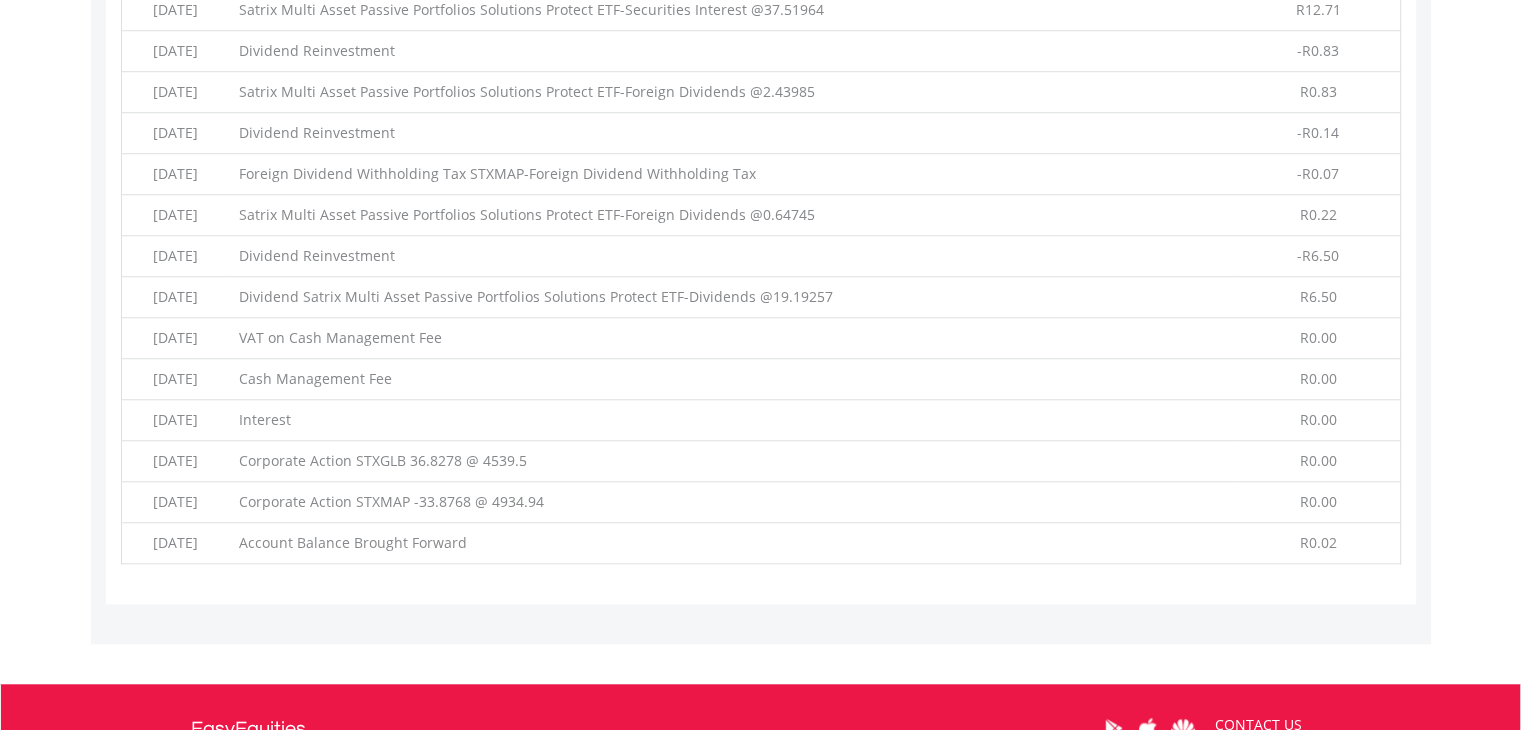 drag, startPoint x: 908, startPoint y: 213, endPoint x: 284, endPoint y: 205, distance: 624.0513 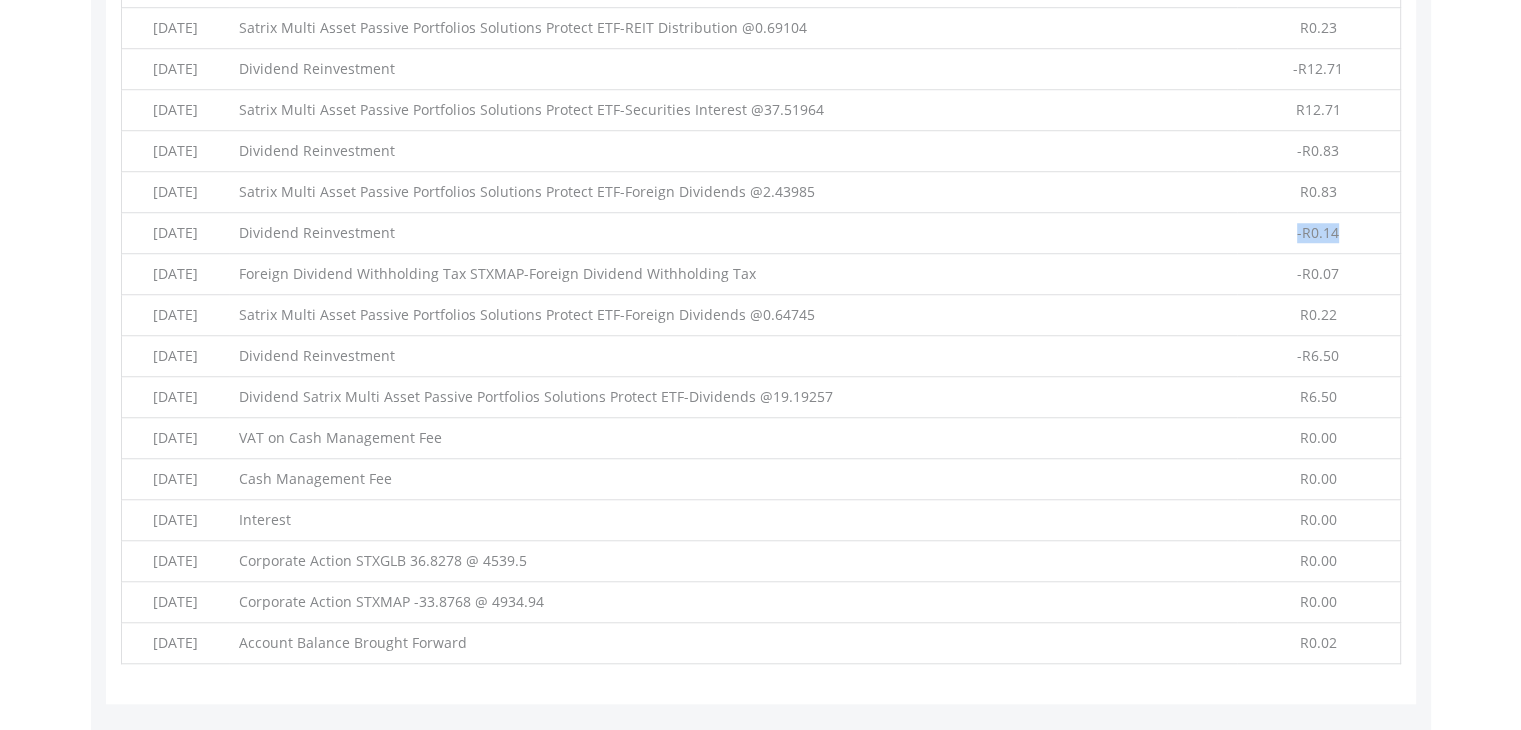 drag, startPoint x: 1263, startPoint y: 224, endPoint x: 1362, endPoint y: 229, distance: 99.12618 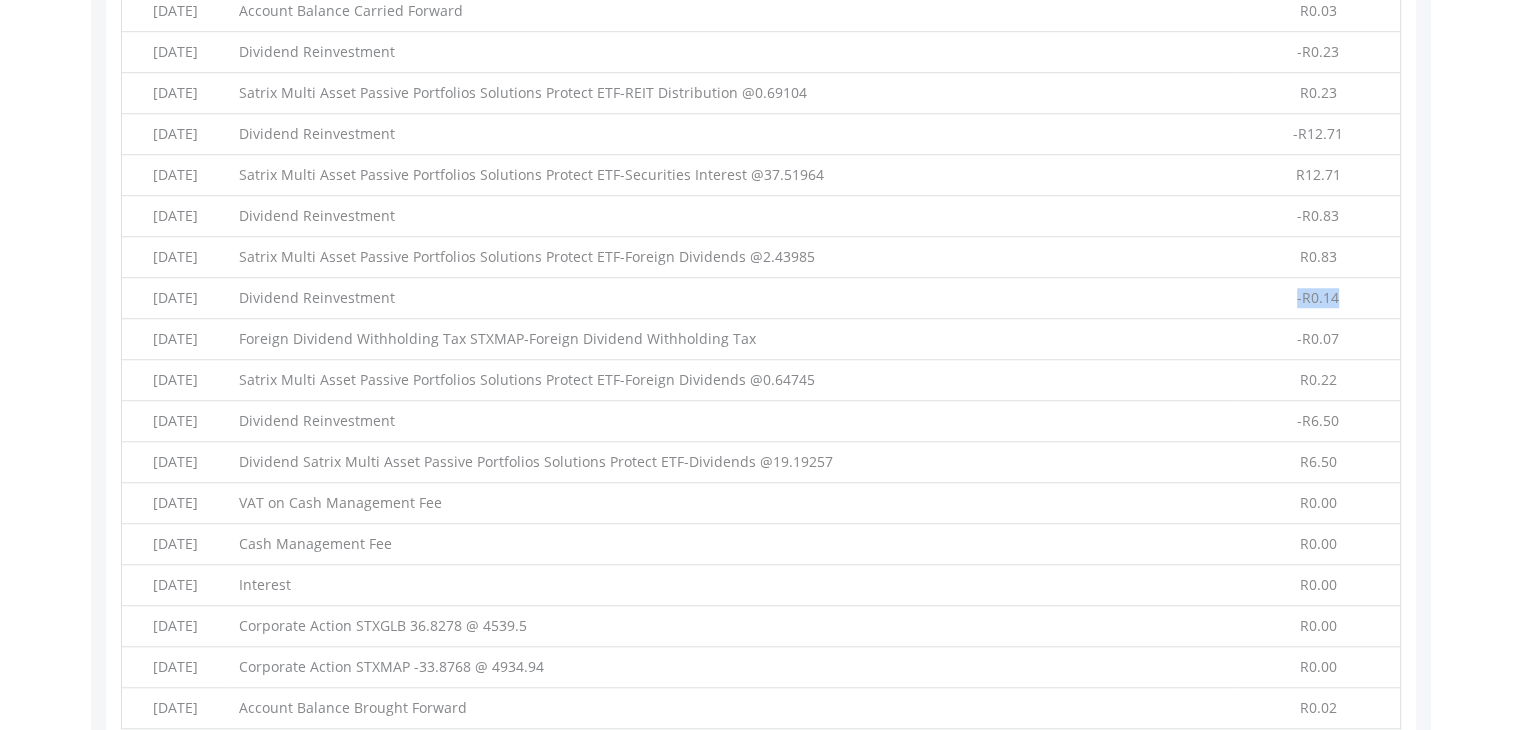 scroll, scrollTop: 1461, scrollLeft: 0, axis: vertical 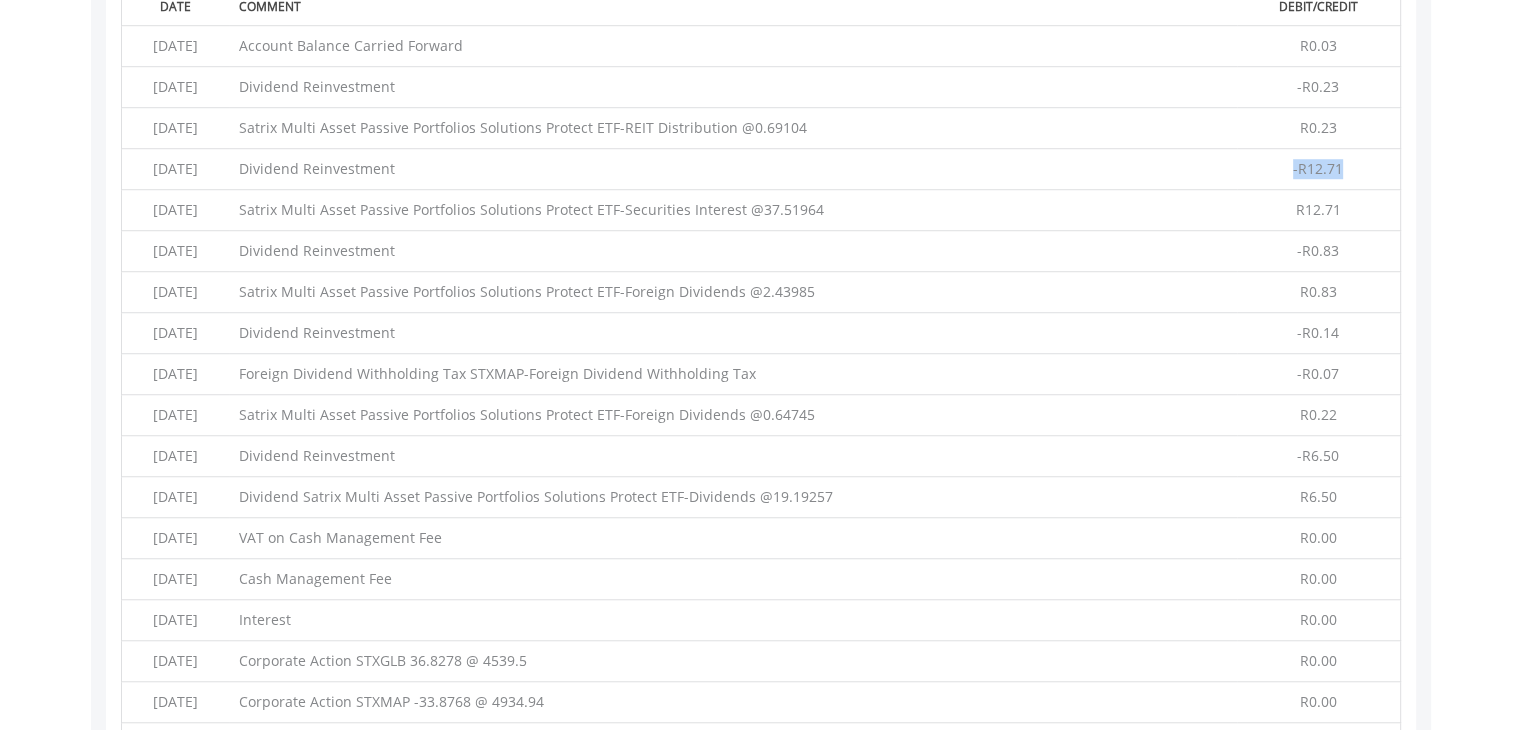 drag, startPoint x: 1291, startPoint y: 162, endPoint x: 1370, endPoint y: 161, distance: 79.00633 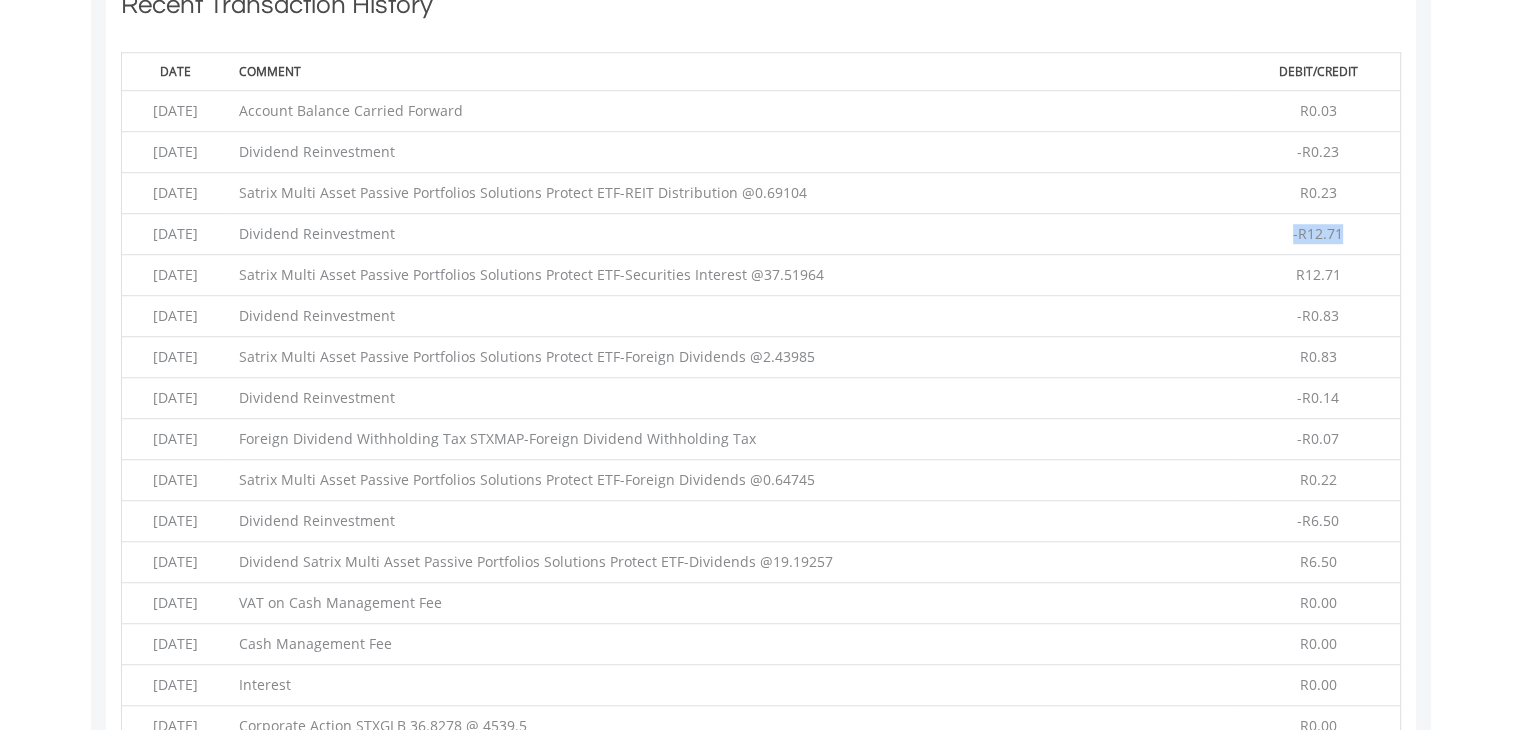 scroll, scrollTop: 1361, scrollLeft: 0, axis: vertical 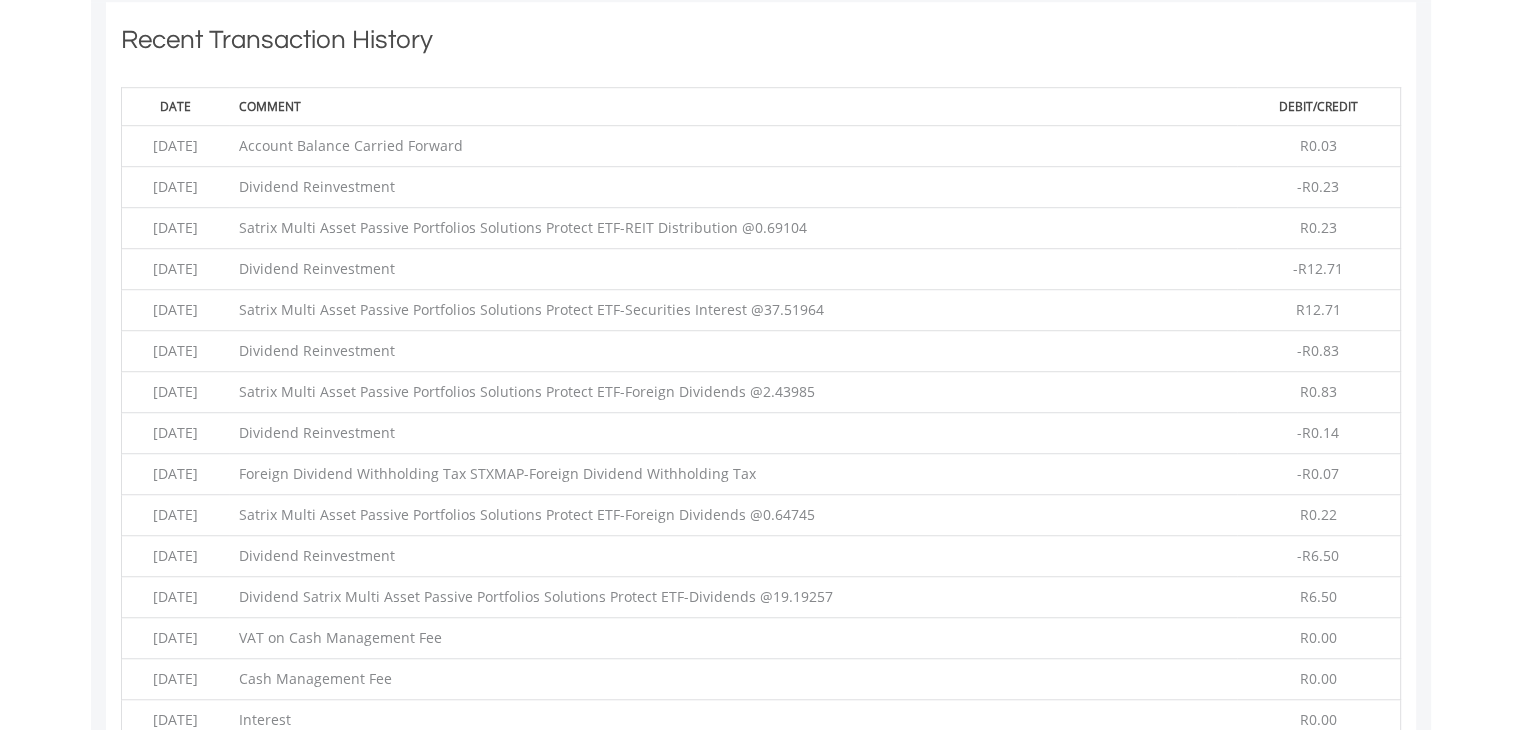 click on "-R0.23" at bounding box center [1318, 187] 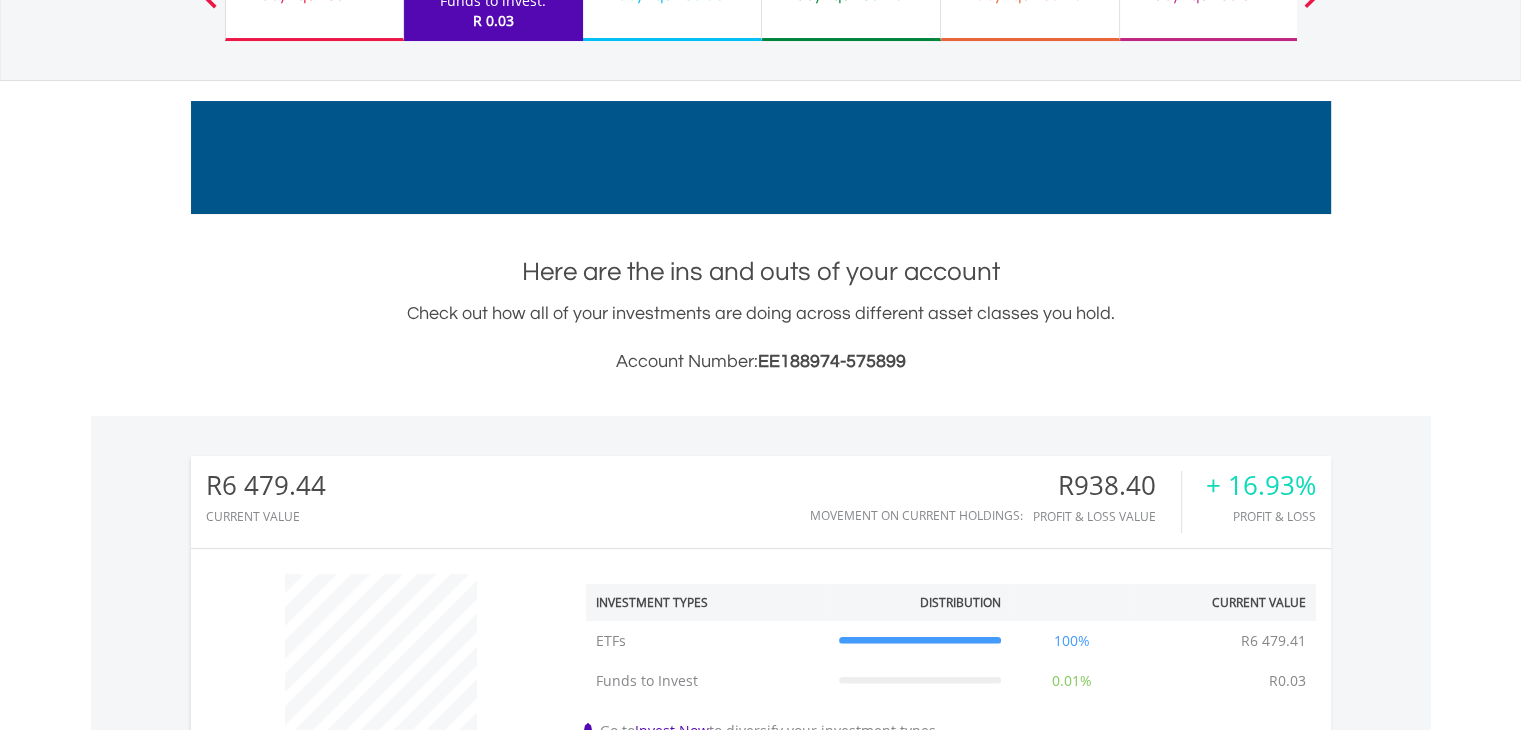 scroll, scrollTop: 0, scrollLeft: 0, axis: both 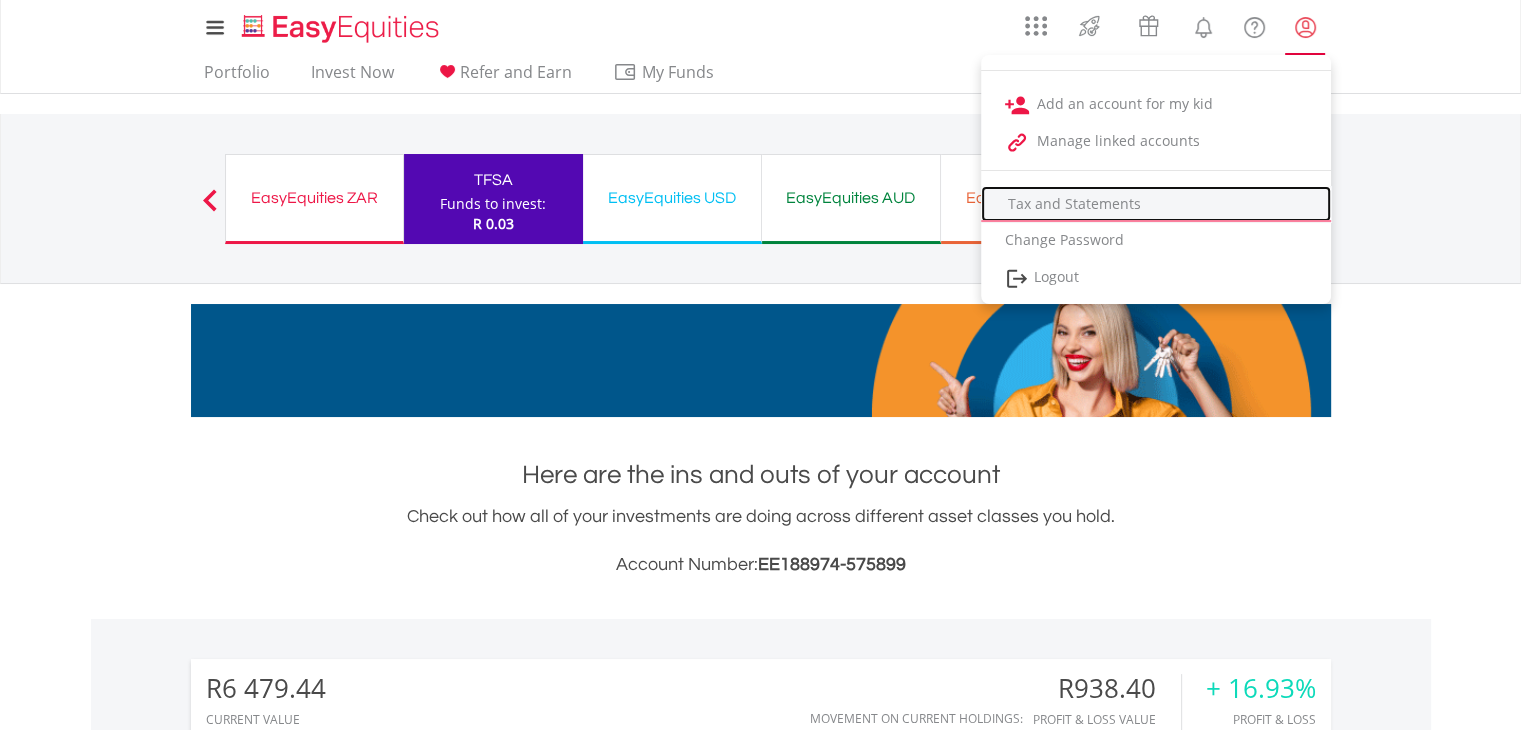 click on "Tax and Statements" at bounding box center (1156, 204) 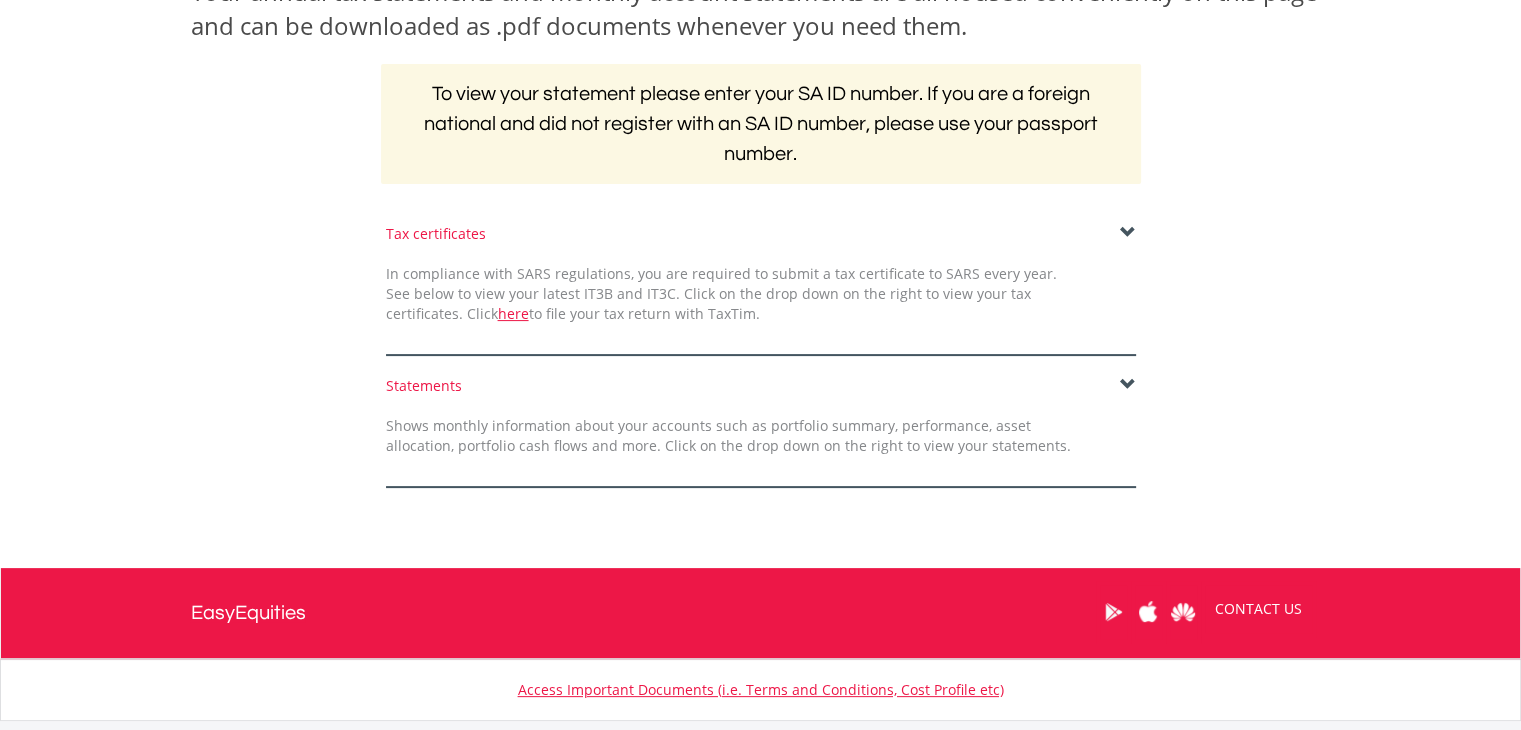 scroll, scrollTop: 400, scrollLeft: 0, axis: vertical 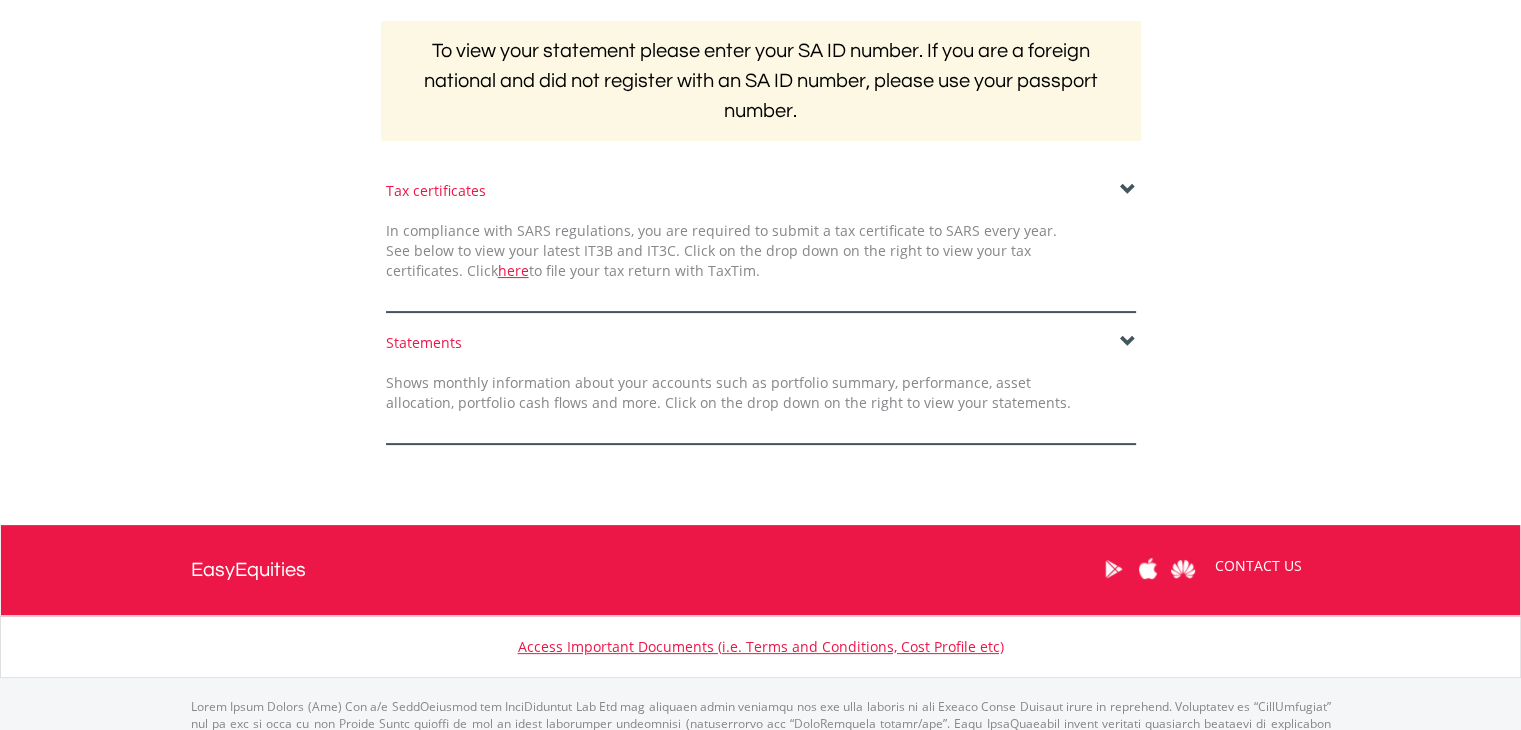 click at bounding box center [1128, 342] 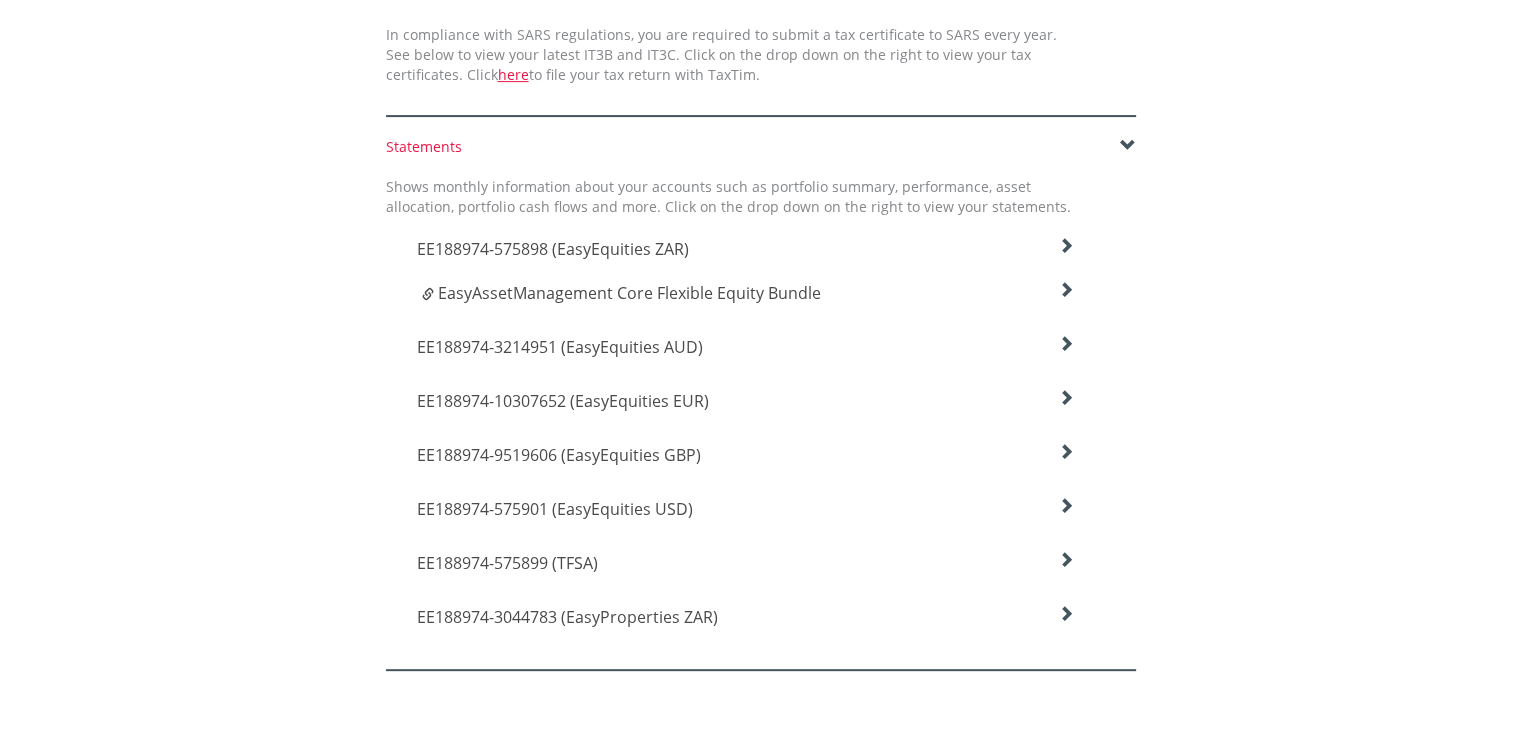 scroll, scrollTop: 600, scrollLeft: 0, axis: vertical 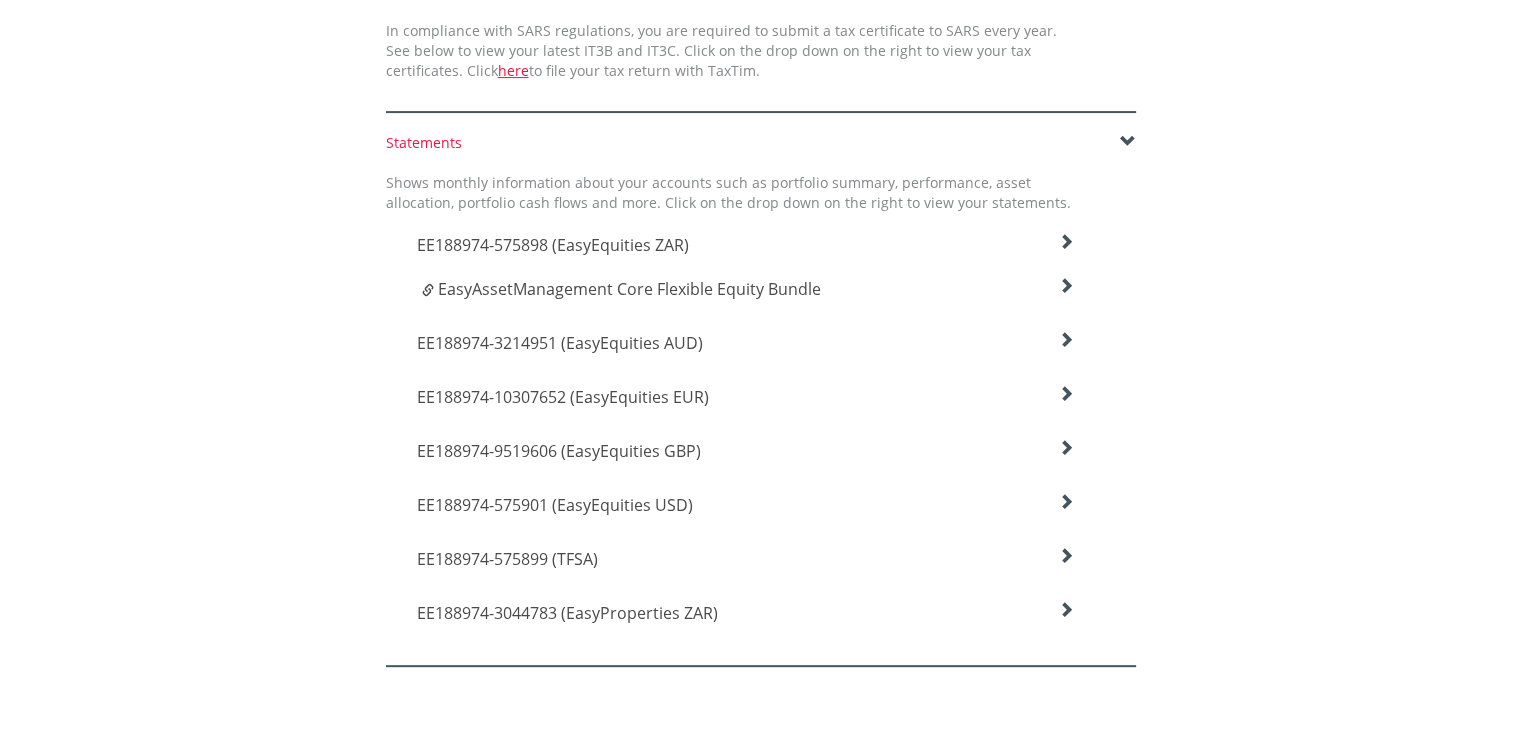 click on "EE188974-575899 (TFSA)" at bounding box center (553, 245) 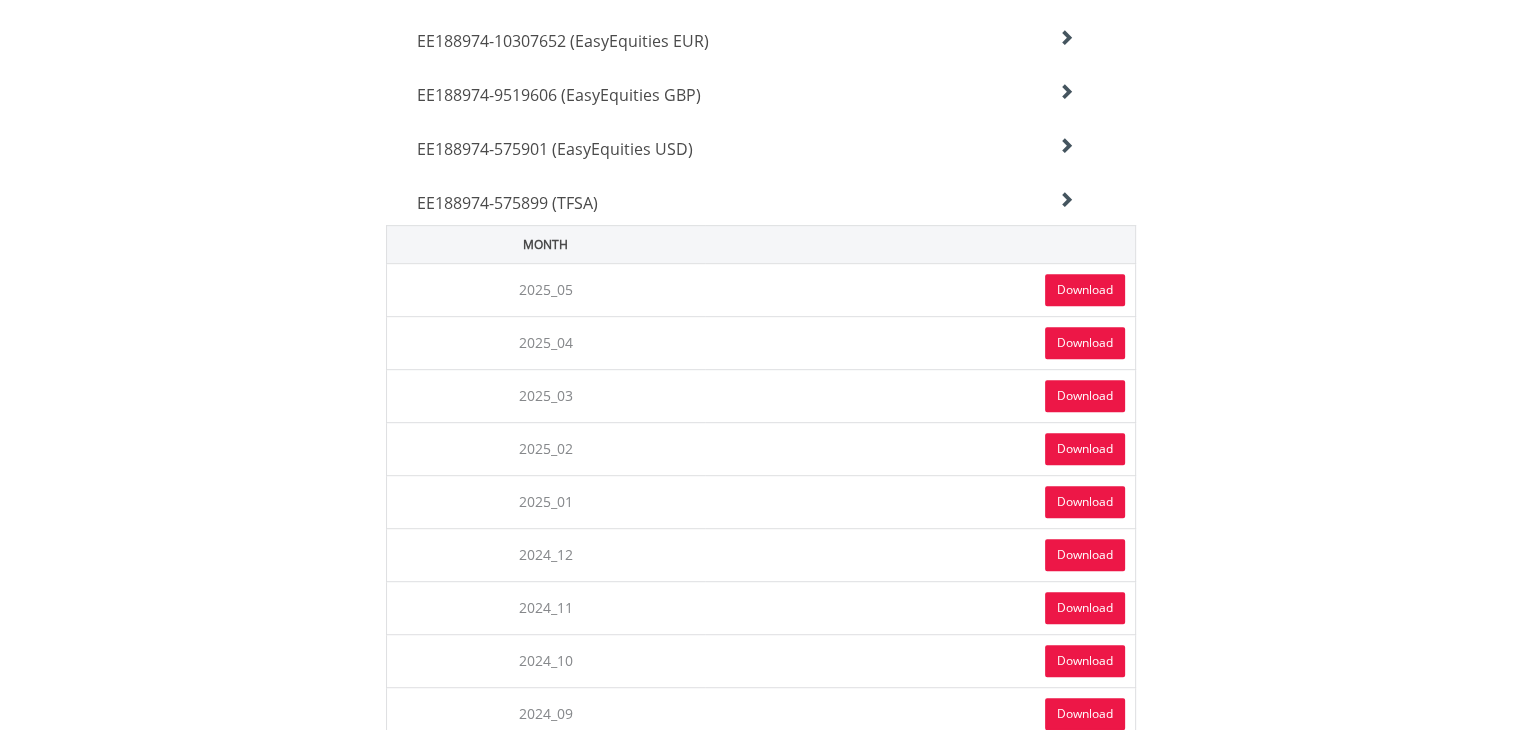 scroll, scrollTop: 1000, scrollLeft: 0, axis: vertical 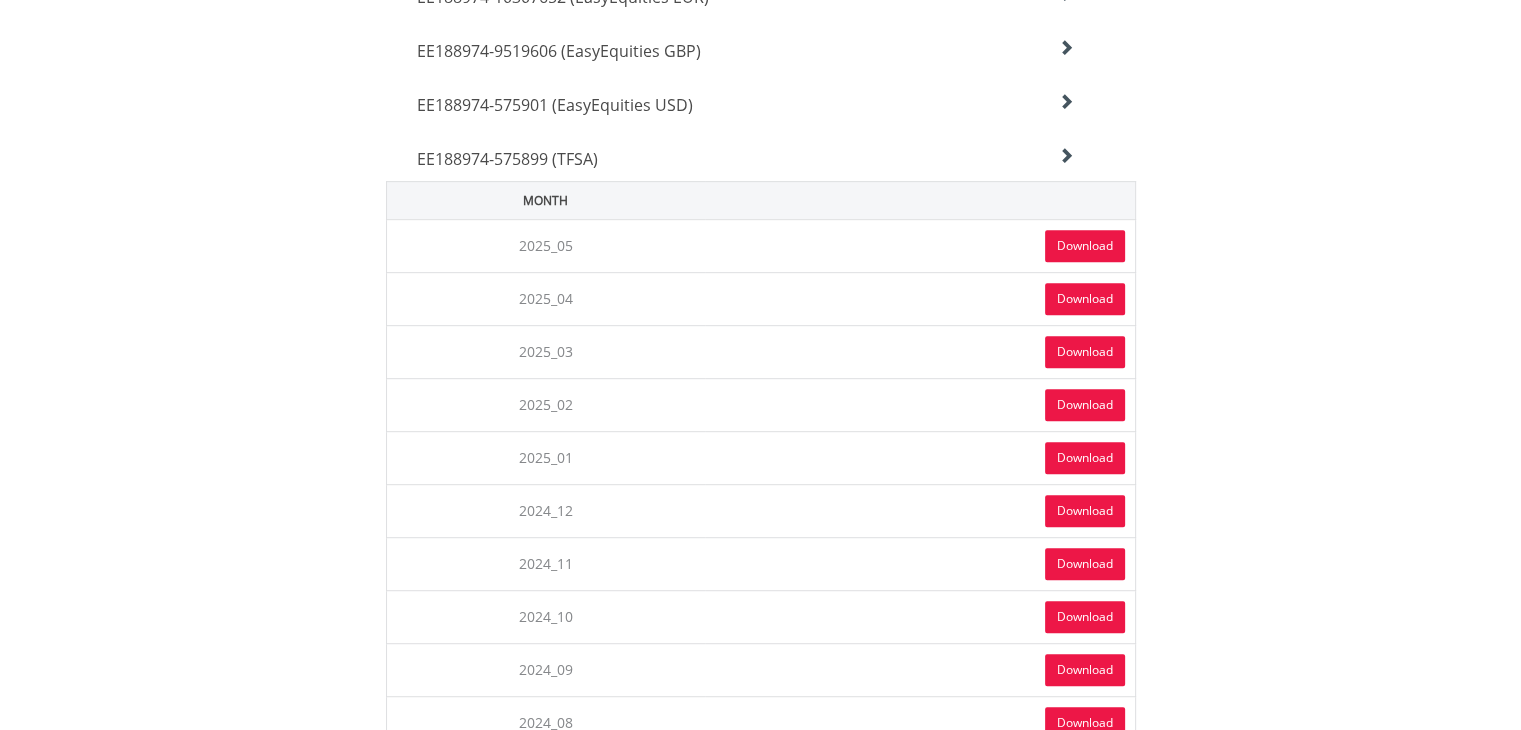 click on "Download" at bounding box center [1085, 352] 